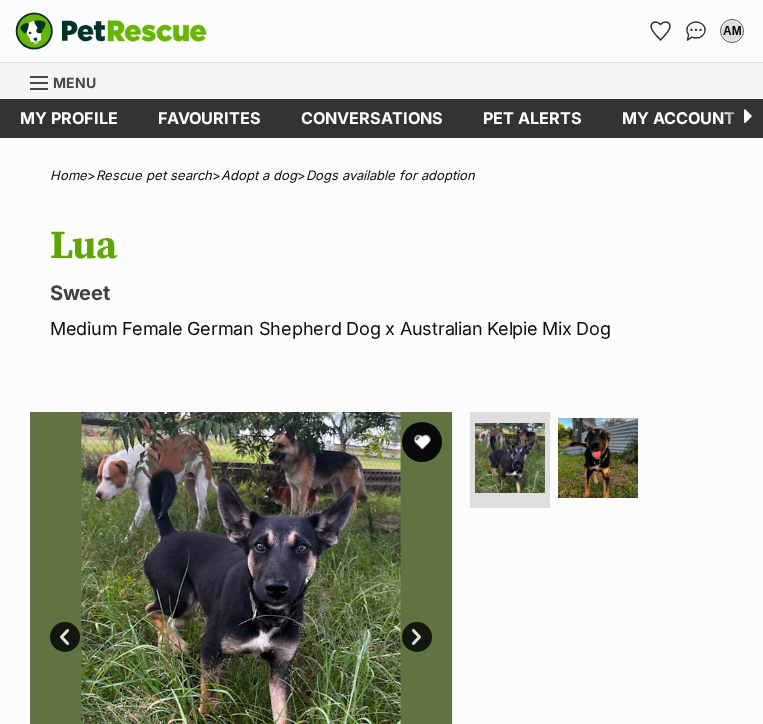 scroll, scrollTop: 515, scrollLeft: 0, axis: vertical 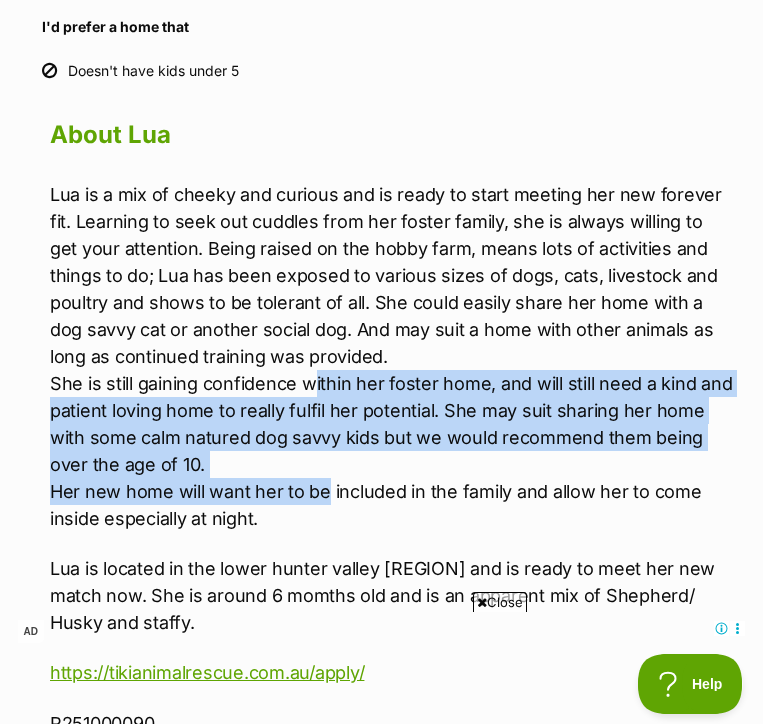 drag, startPoint x: 313, startPoint y: 381, endPoint x: 323, endPoint y: 486, distance: 105.47511 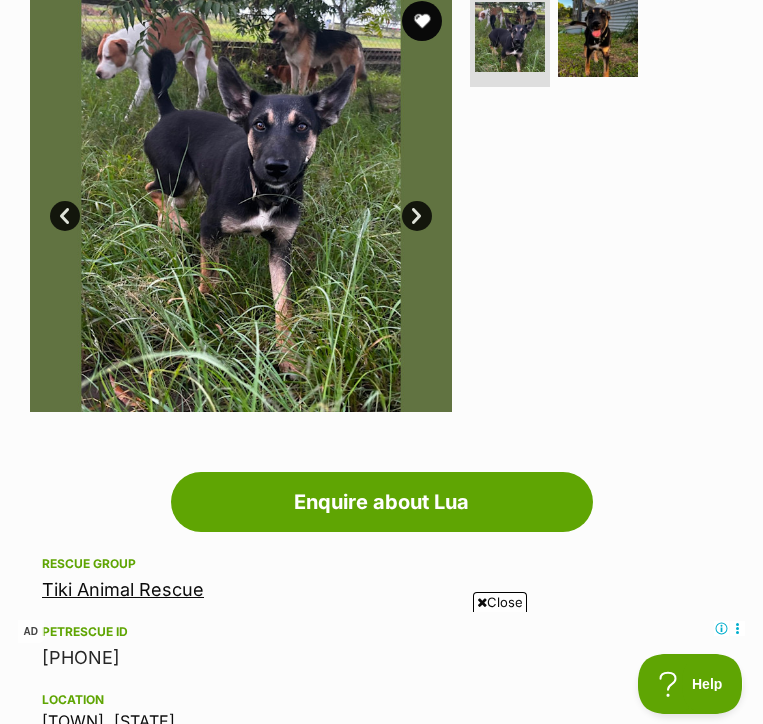 scroll, scrollTop: 185, scrollLeft: 0, axis: vertical 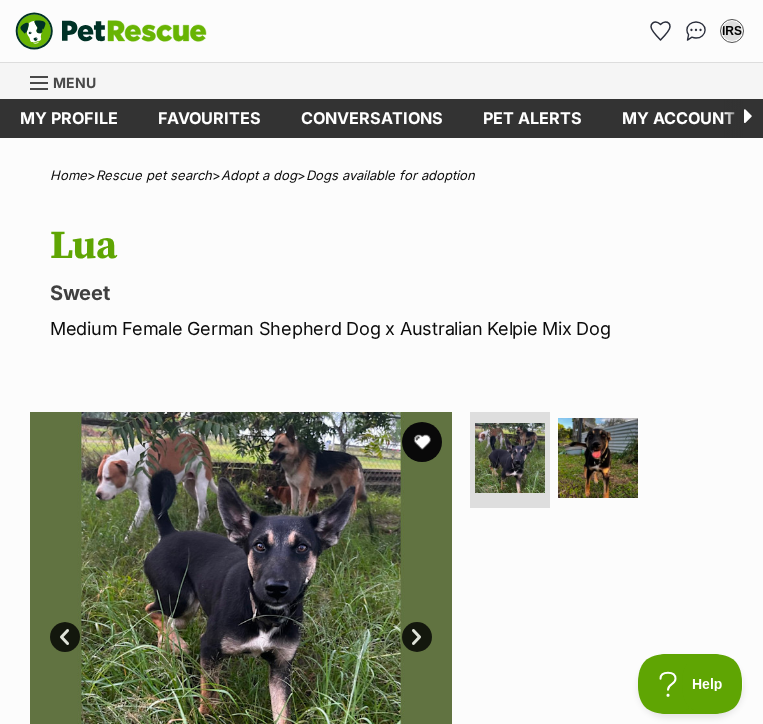 click on "Menu" at bounding box center (74, 82) 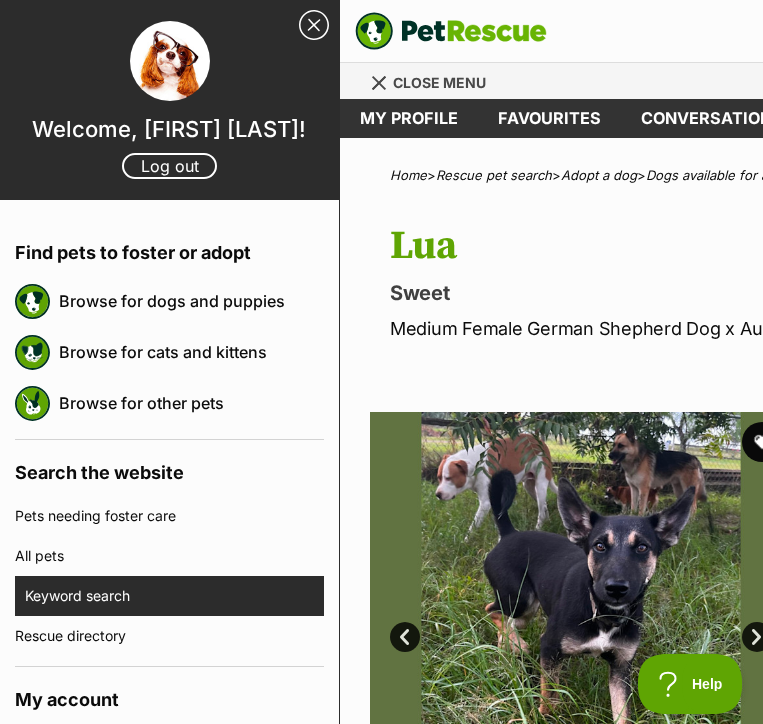 click on "Keyword search" at bounding box center [174, 596] 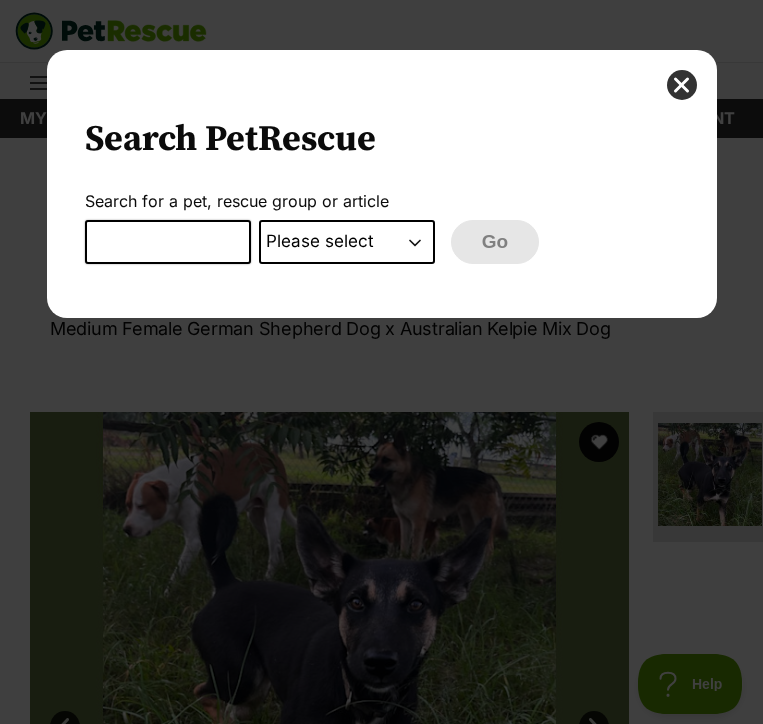 click at bounding box center [168, 242] 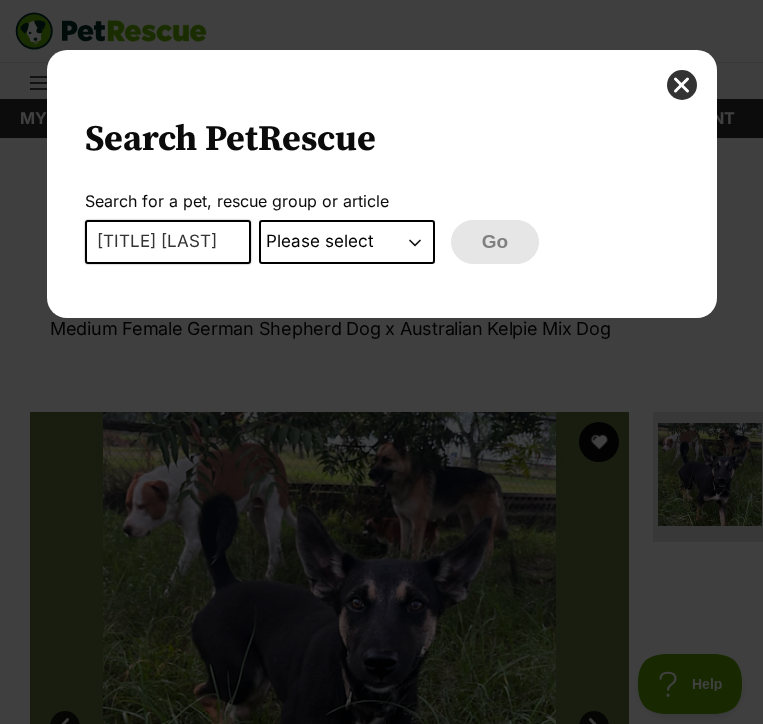 type on "mr [NAME]" 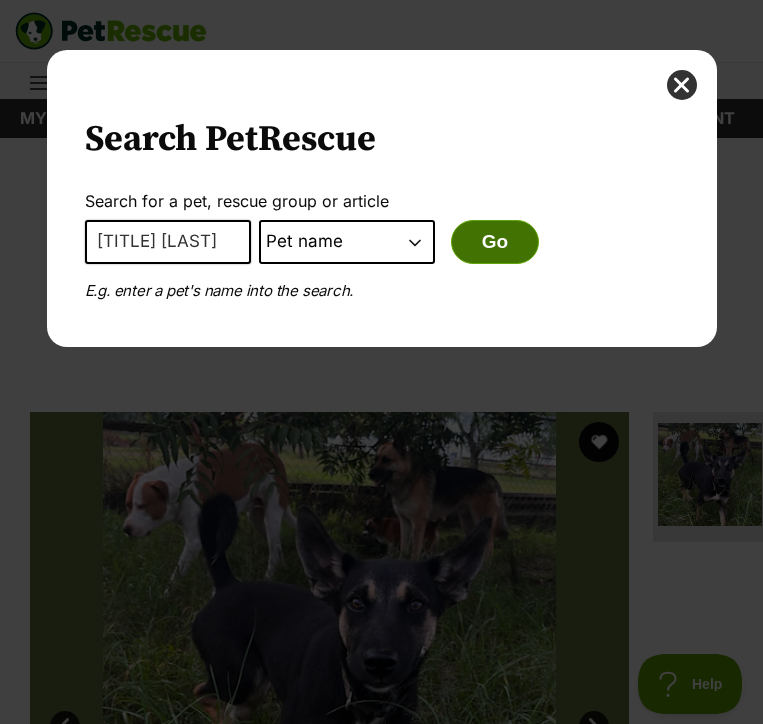 click on "Go" at bounding box center [495, 242] 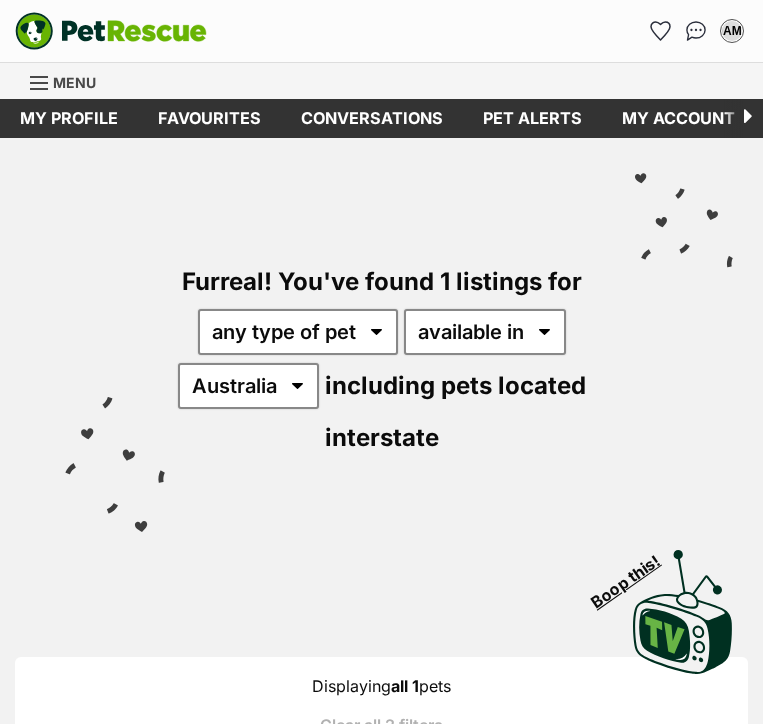 scroll, scrollTop: 0, scrollLeft: 0, axis: both 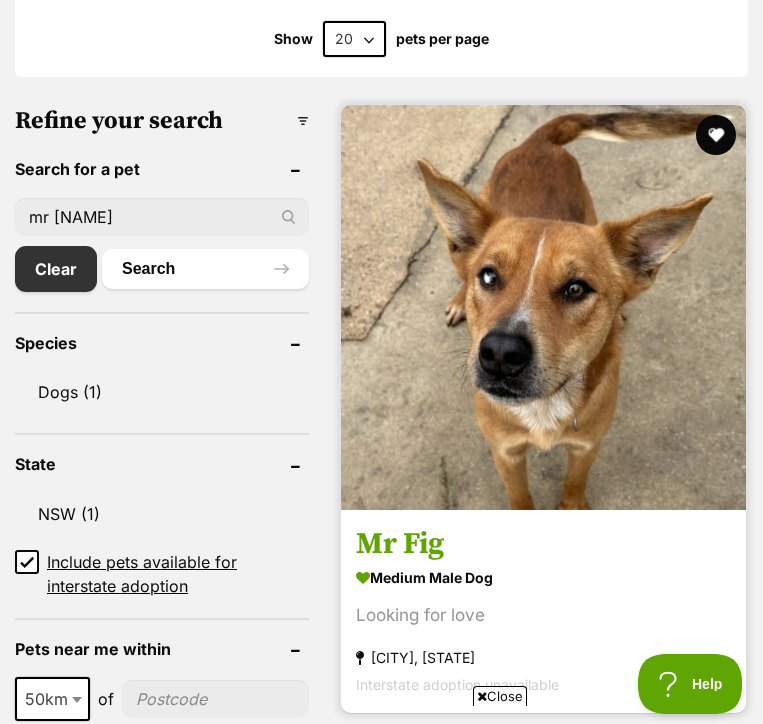 click at bounding box center [543, 307] 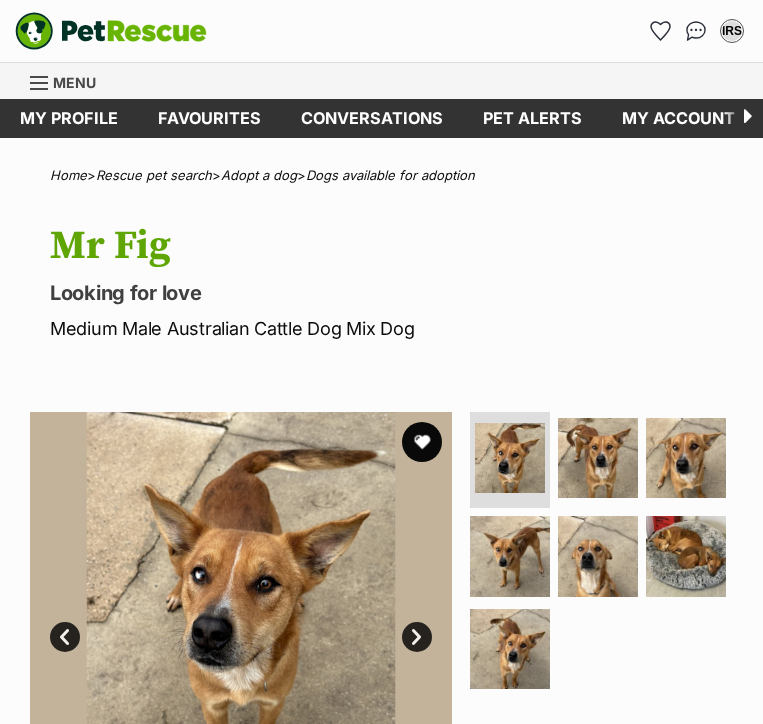 scroll, scrollTop: 0, scrollLeft: 0, axis: both 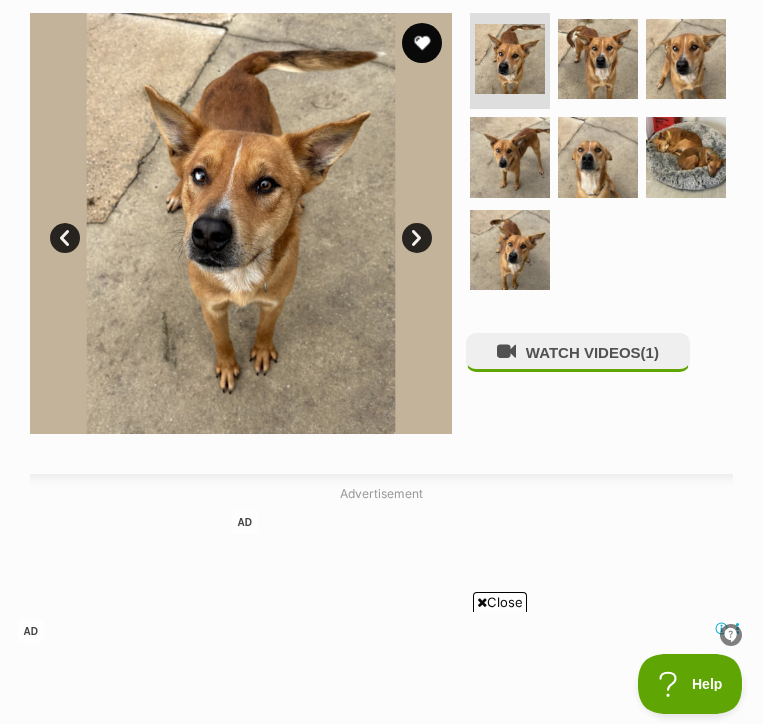 click on "Next" at bounding box center (417, 238) 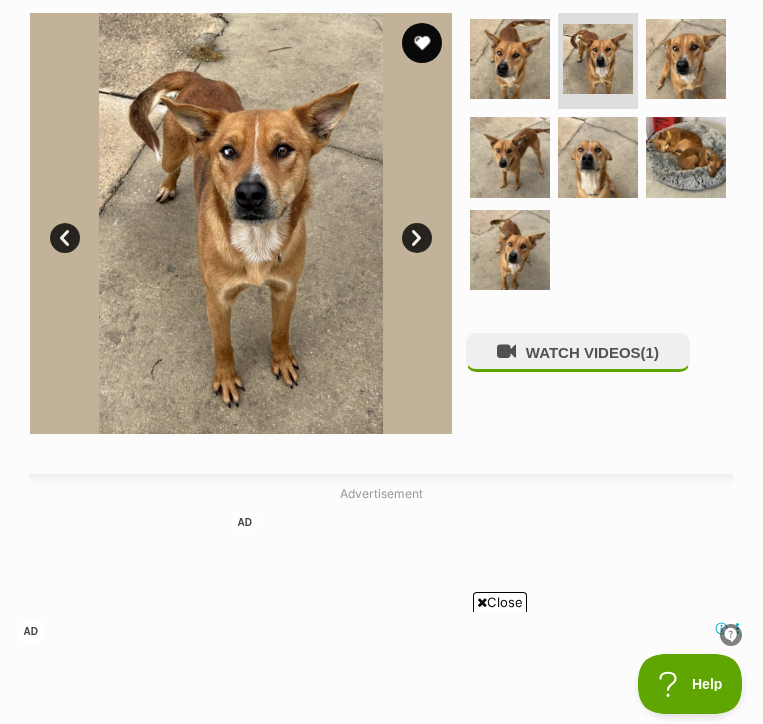 click on "Next" at bounding box center (417, 238) 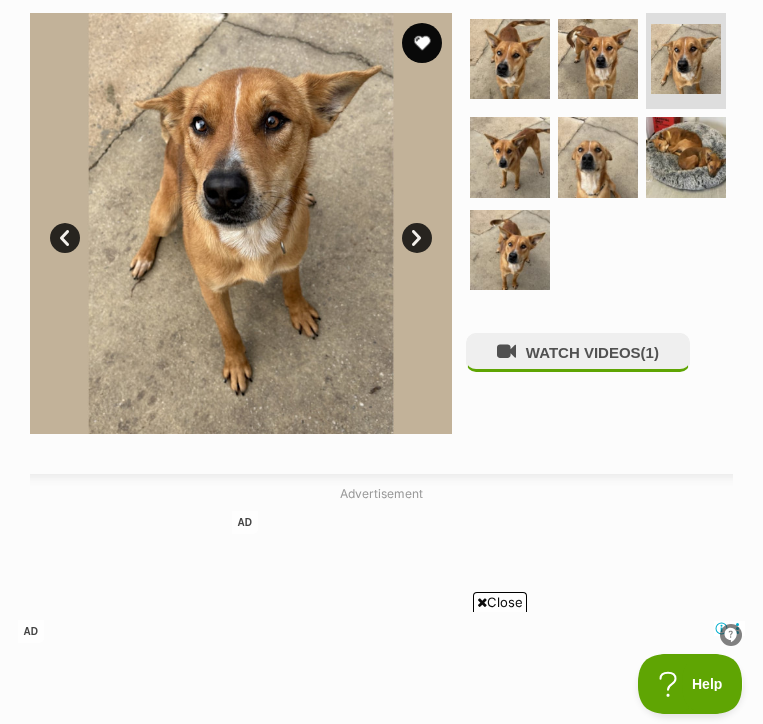 click on "Next" at bounding box center [417, 238] 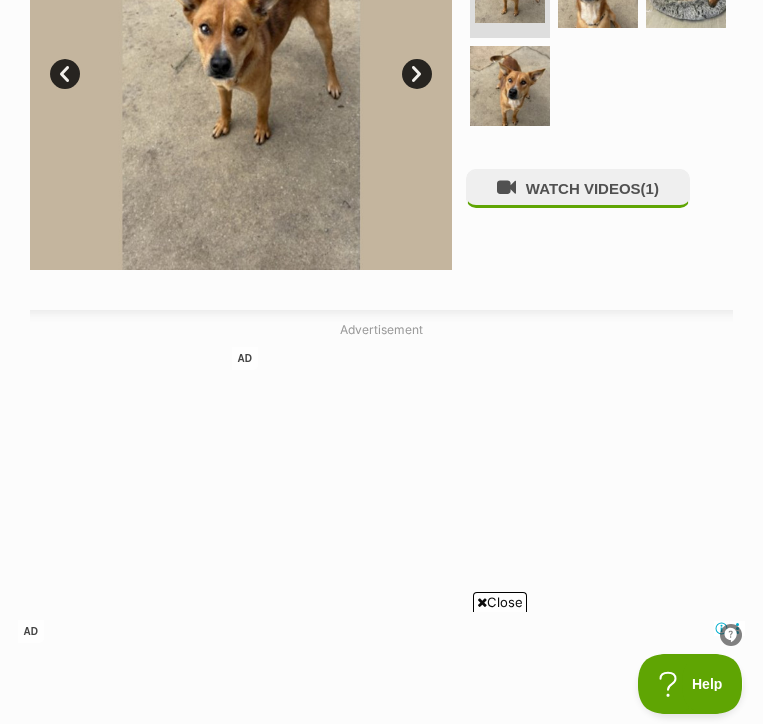 scroll, scrollTop: 745, scrollLeft: 0, axis: vertical 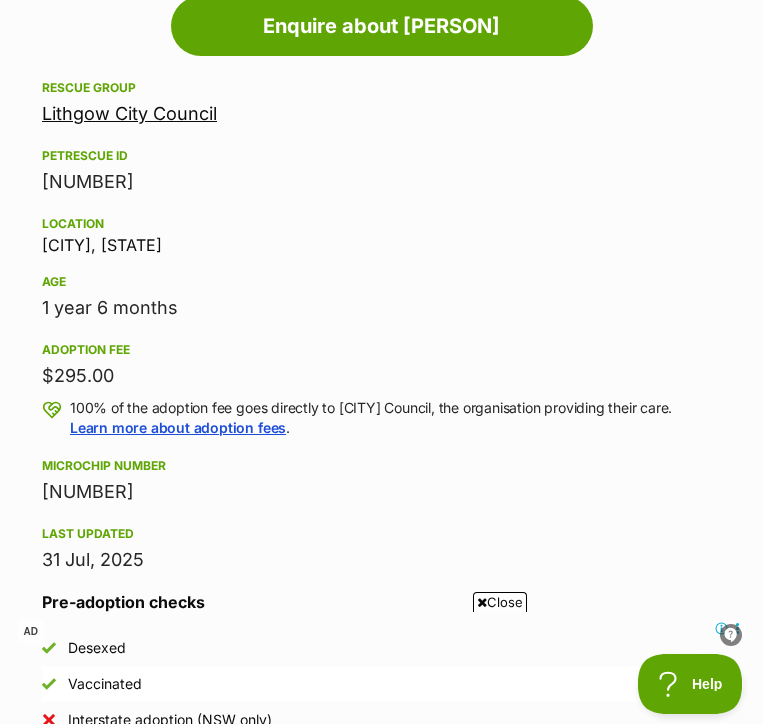 click on "Lithgow City Council" at bounding box center [129, 113] 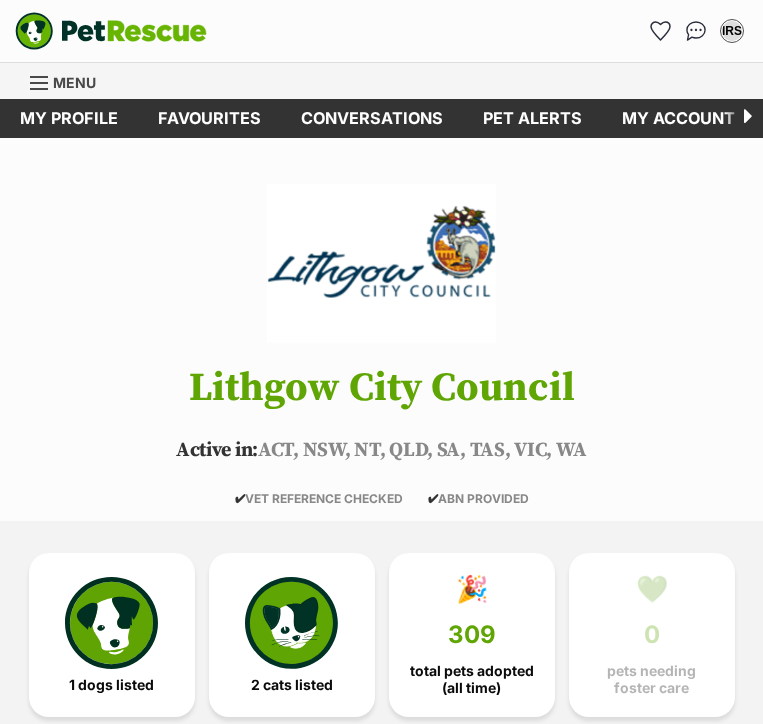 scroll, scrollTop: 0, scrollLeft: 0, axis: both 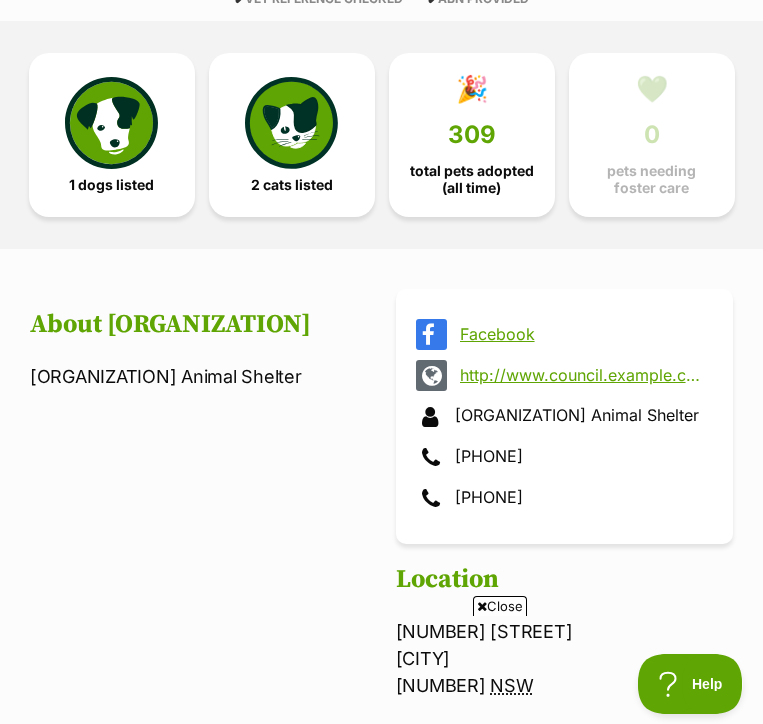 click on "http://www.council.[CITY].com/" at bounding box center [582, 375] 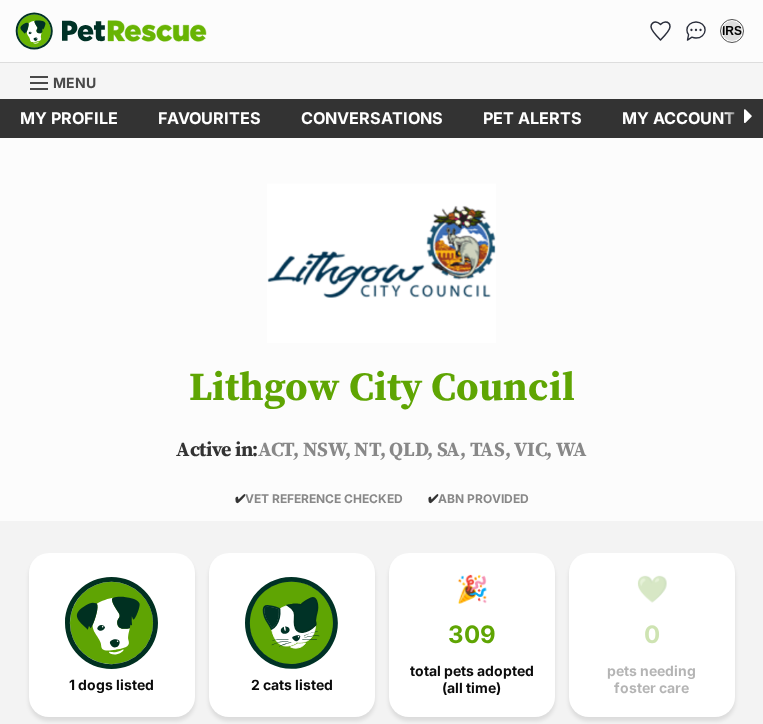 scroll, scrollTop: 0, scrollLeft: 0, axis: both 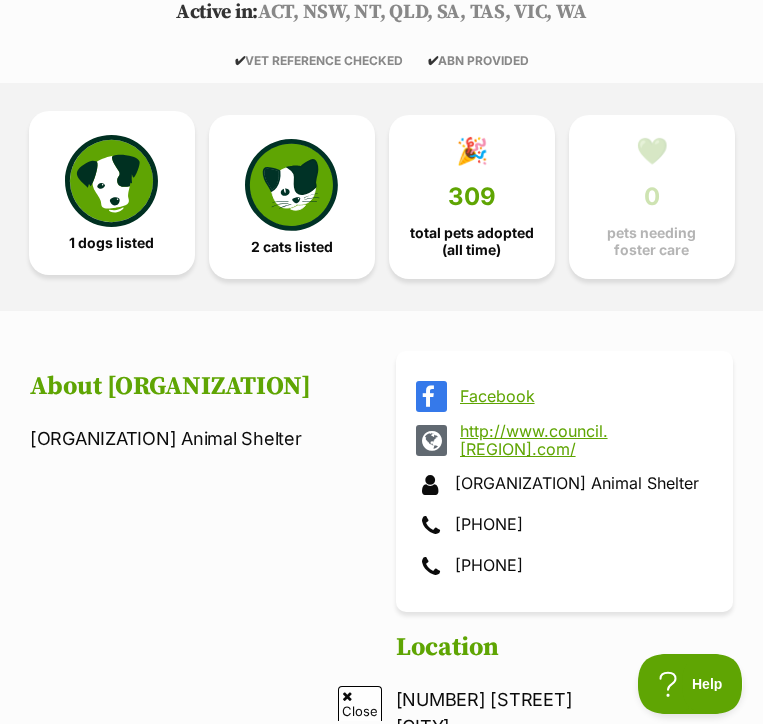click on "1 dogs listed" at bounding box center (112, 193) 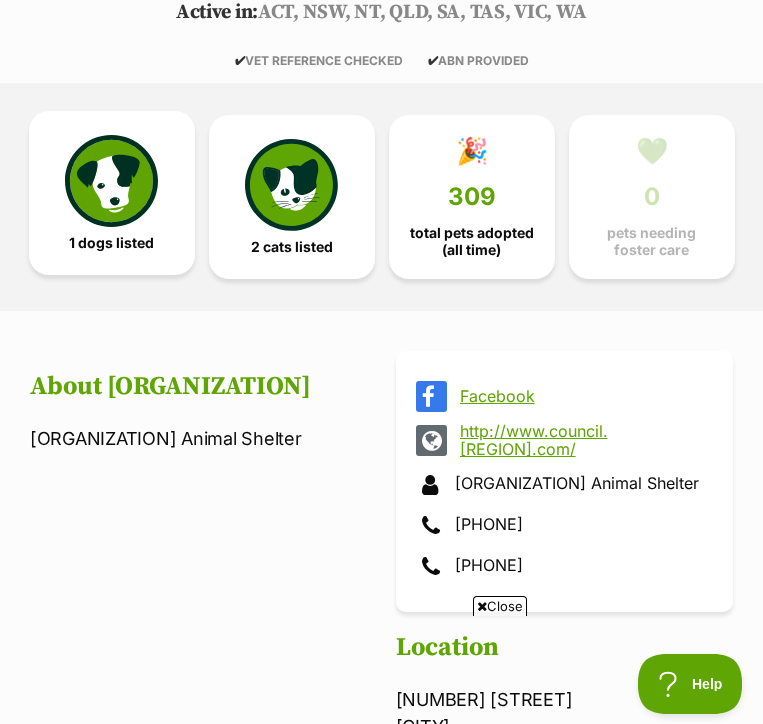 scroll, scrollTop: 384, scrollLeft: 0, axis: vertical 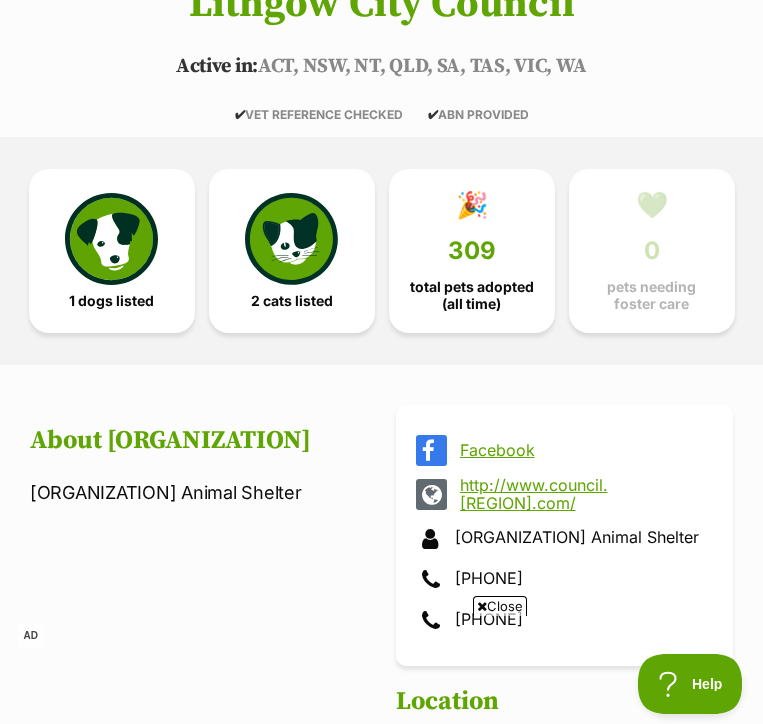 click on "http://www.council.example.com/" at bounding box center (582, 494) 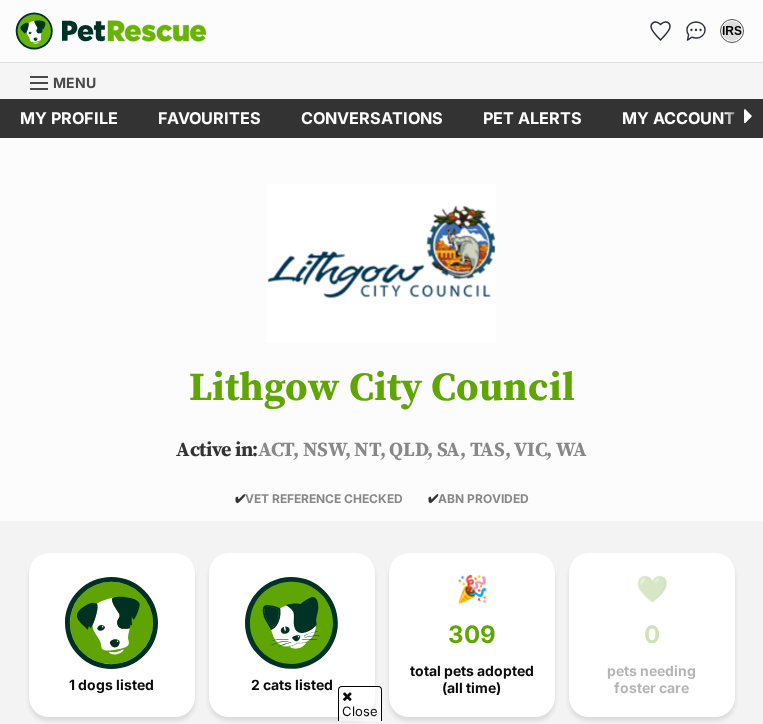 scroll, scrollTop: 977, scrollLeft: 0, axis: vertical 